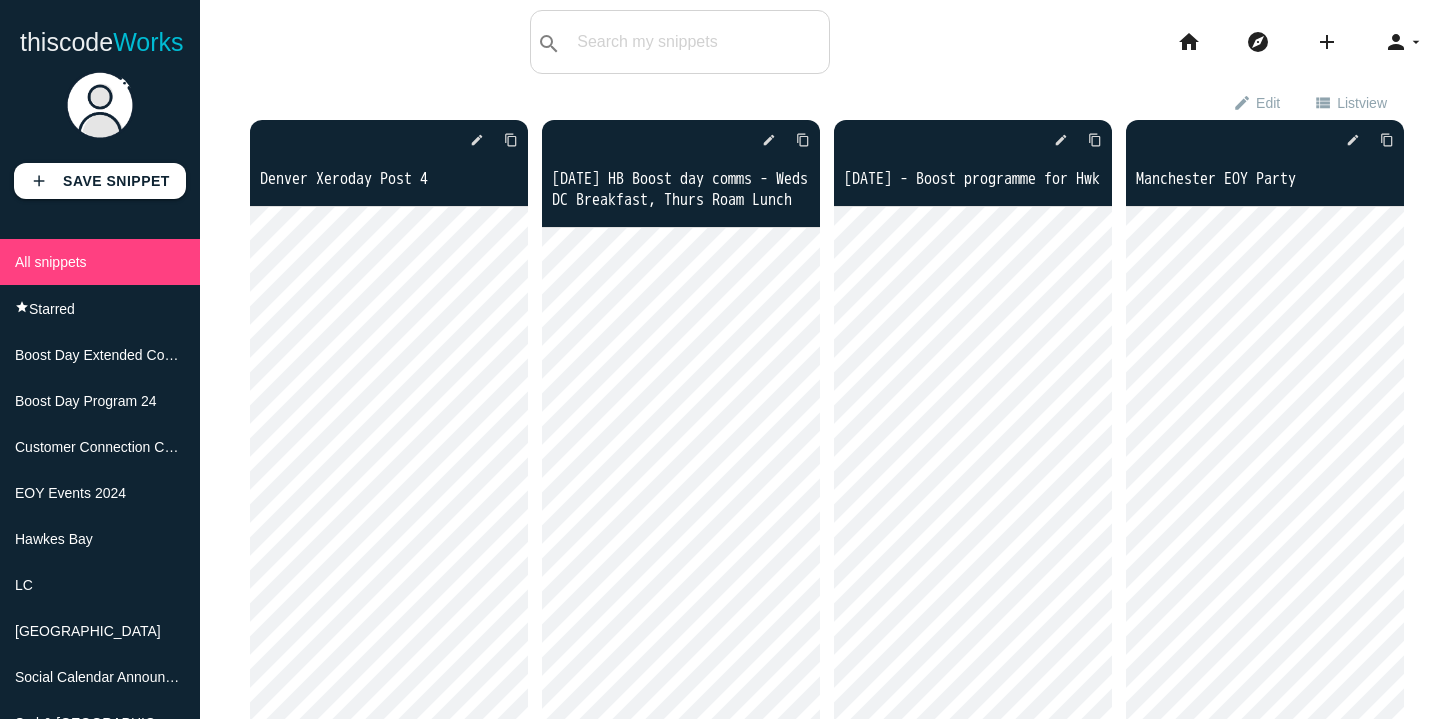 scroll, scrollTop: 0, scrollLeft: 0, axis: both 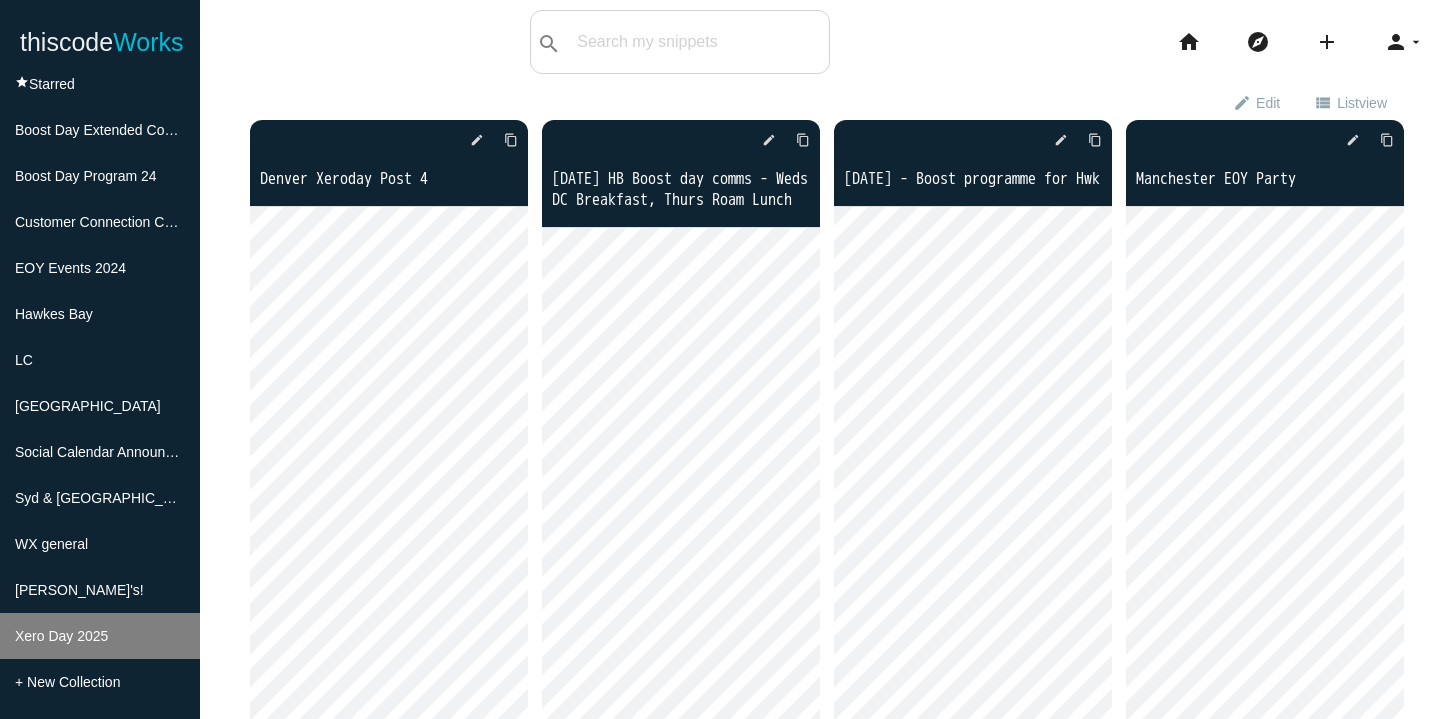 click on "Xero Day 2025" at bounding box center [61, 636] 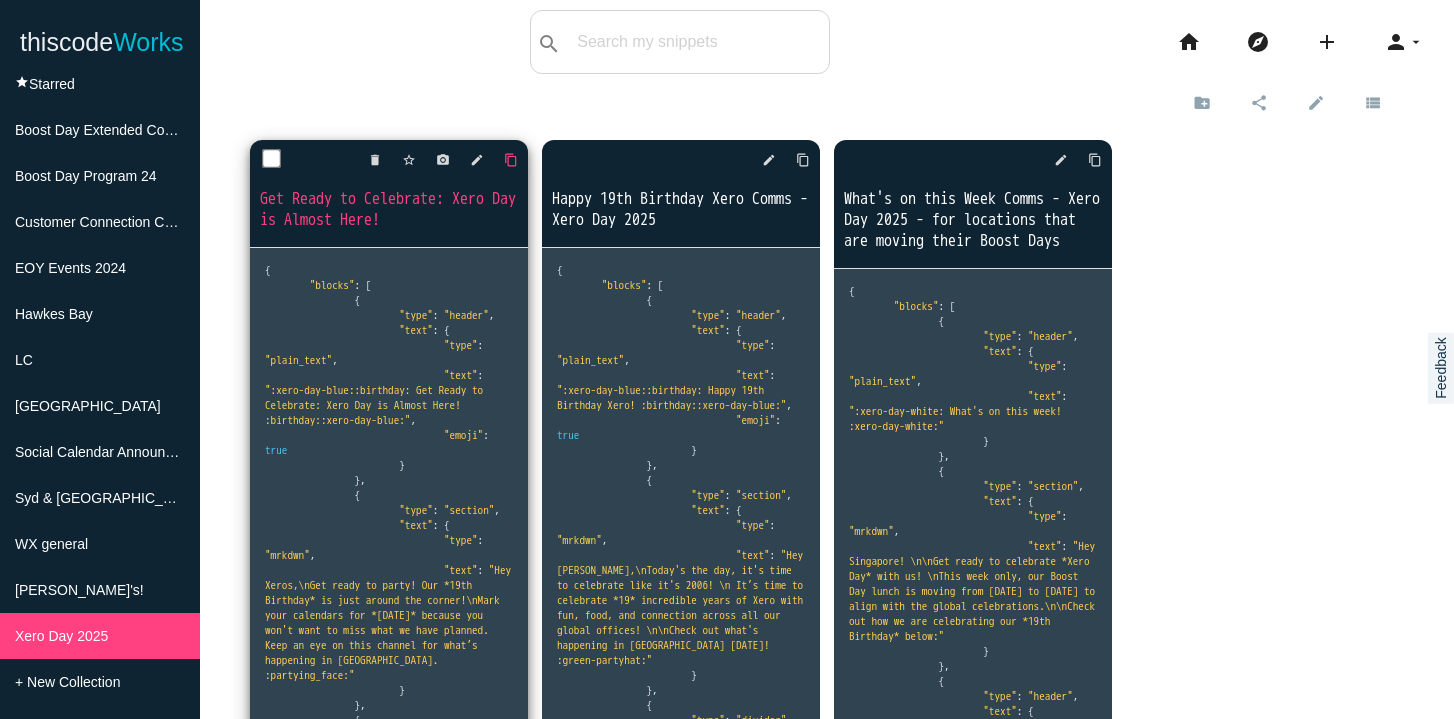 click on "content_copy" at bounding box center [511, 160] 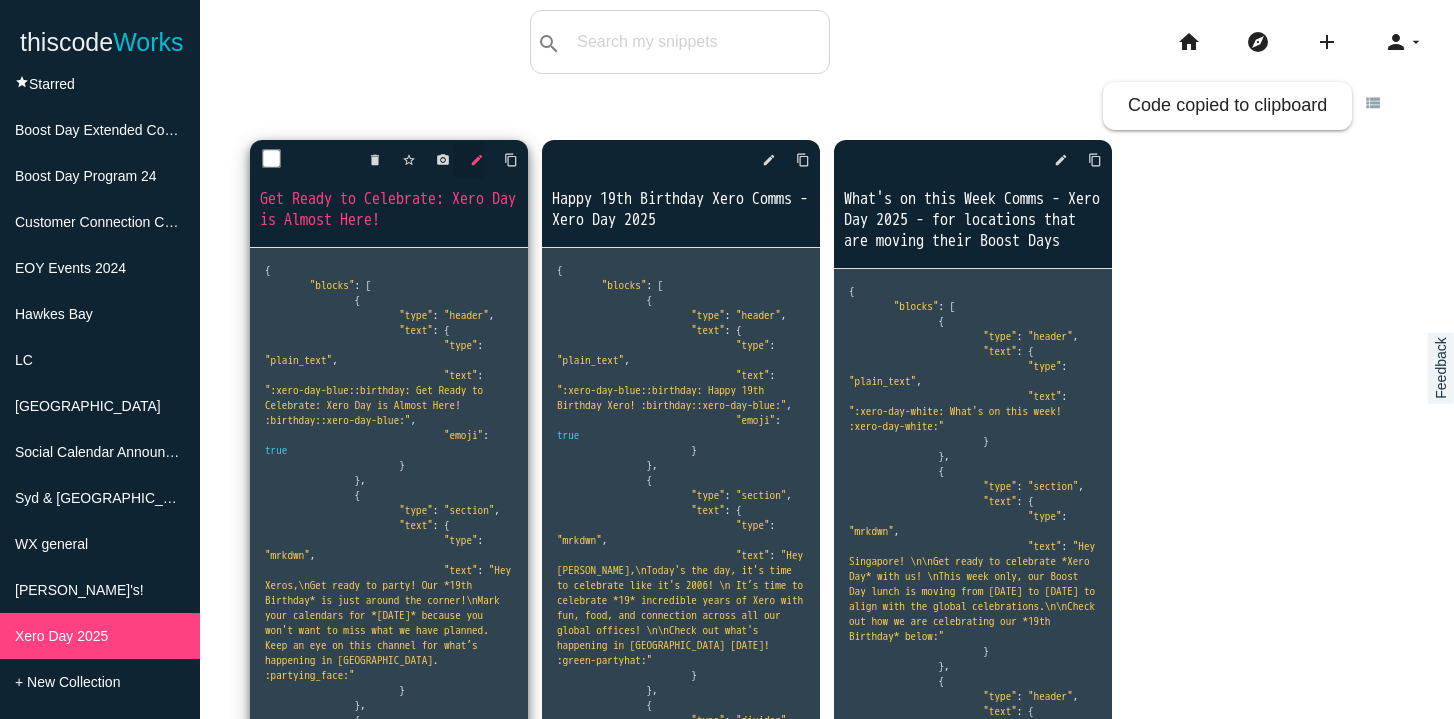 click on "edit" at bounding box center [477, 160] 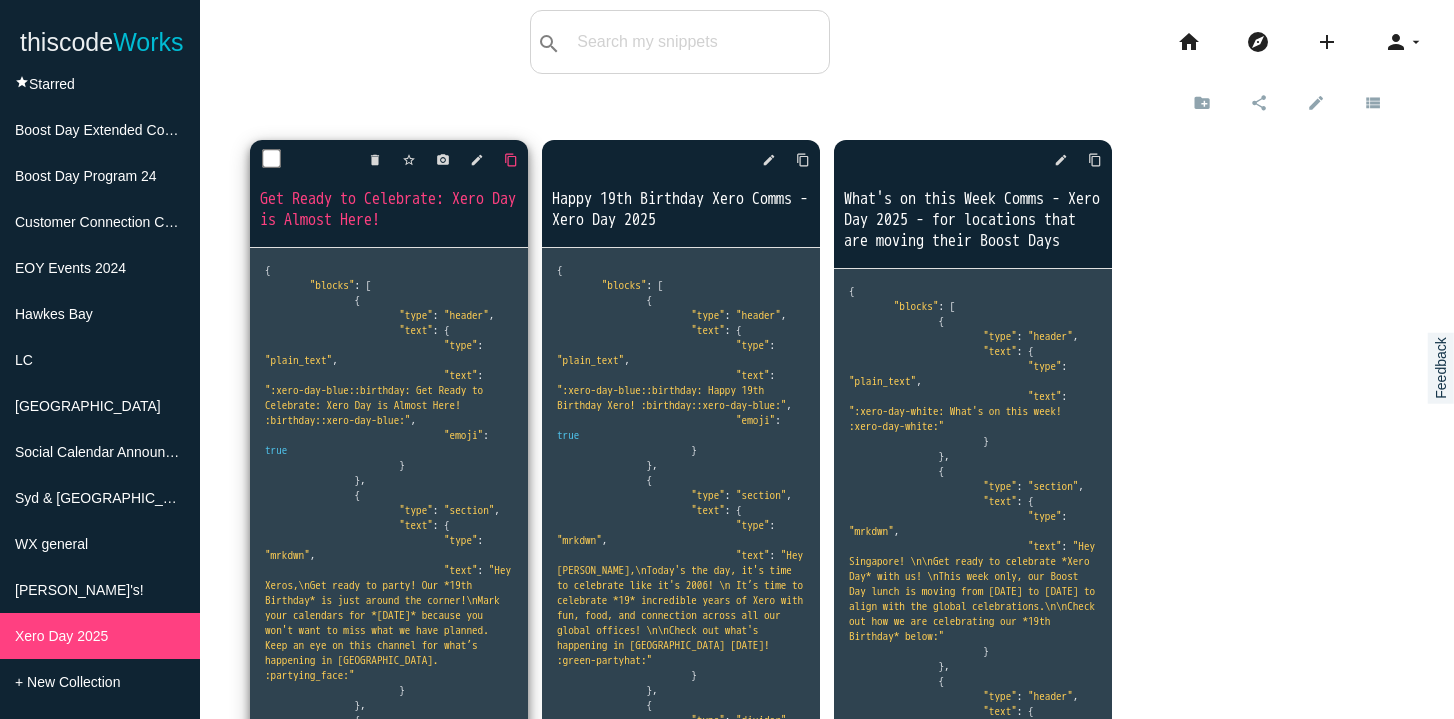 click on "content_copy" at bounding box center [511, 160] 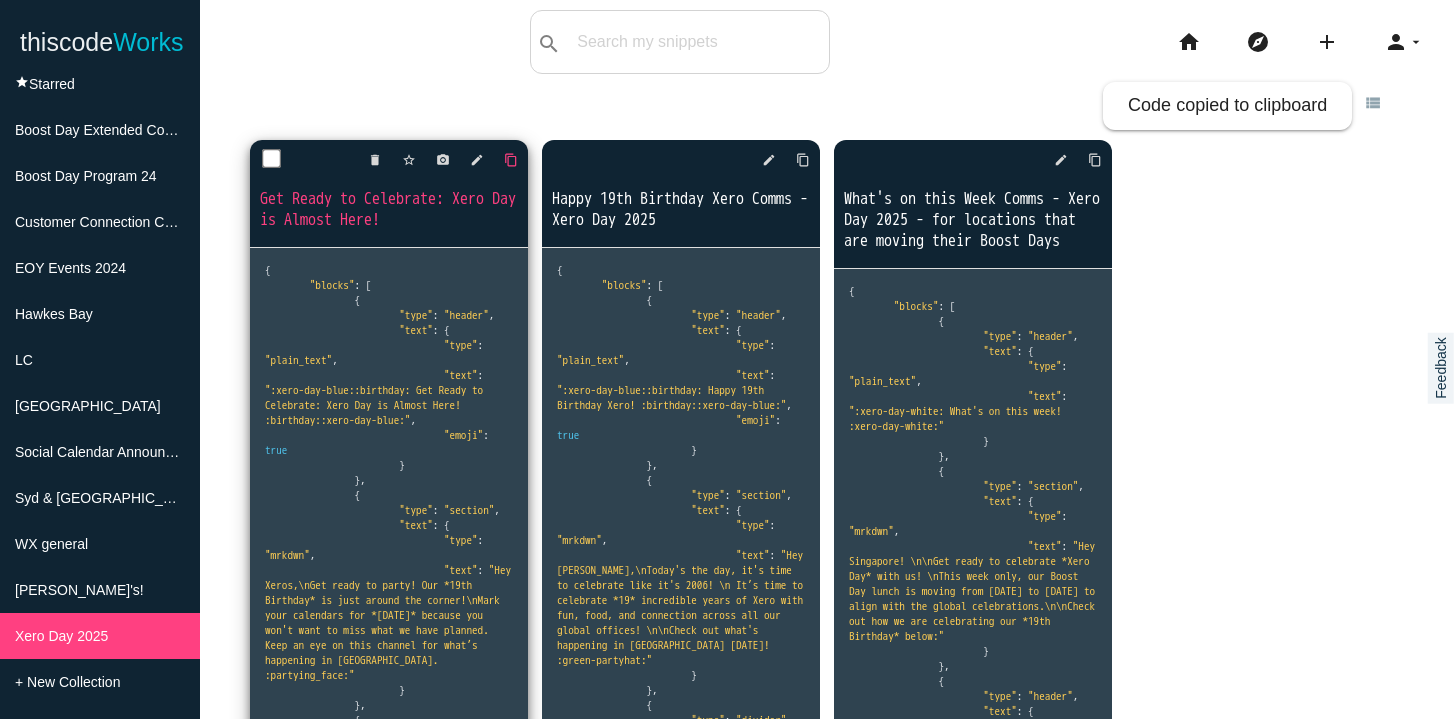 click on "content_copy" at bounding box center (511, 160) 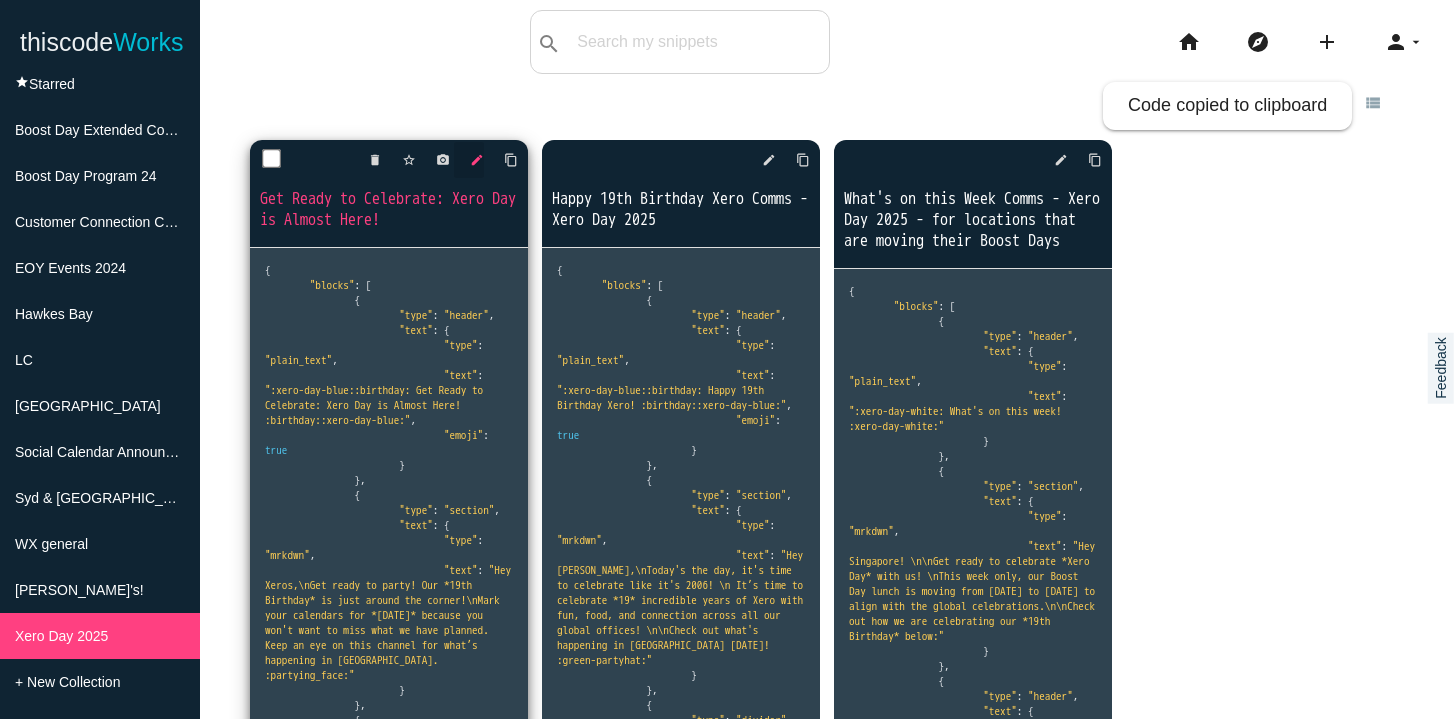 click on "edit" at bounding box center (477, 160) 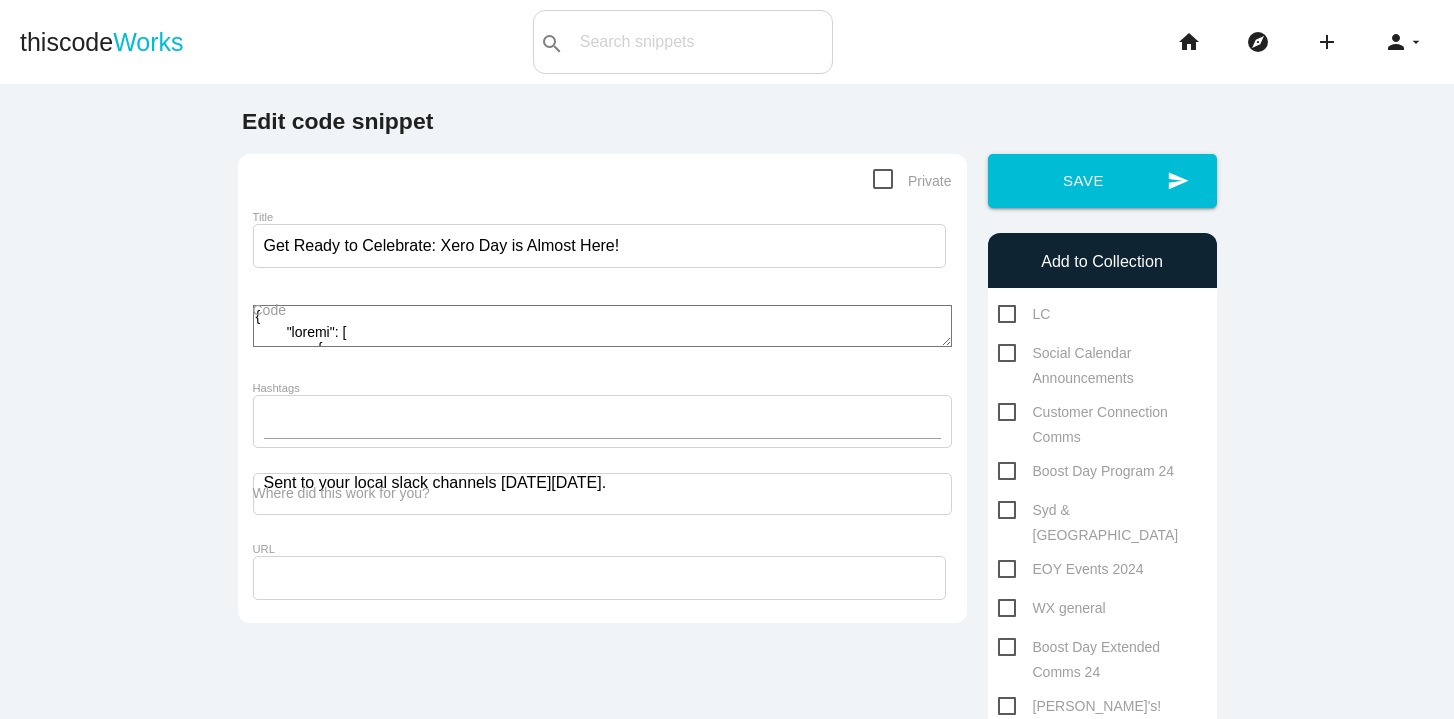 scroll, scrollTop: 0, scrollLeft: 0, axis: both 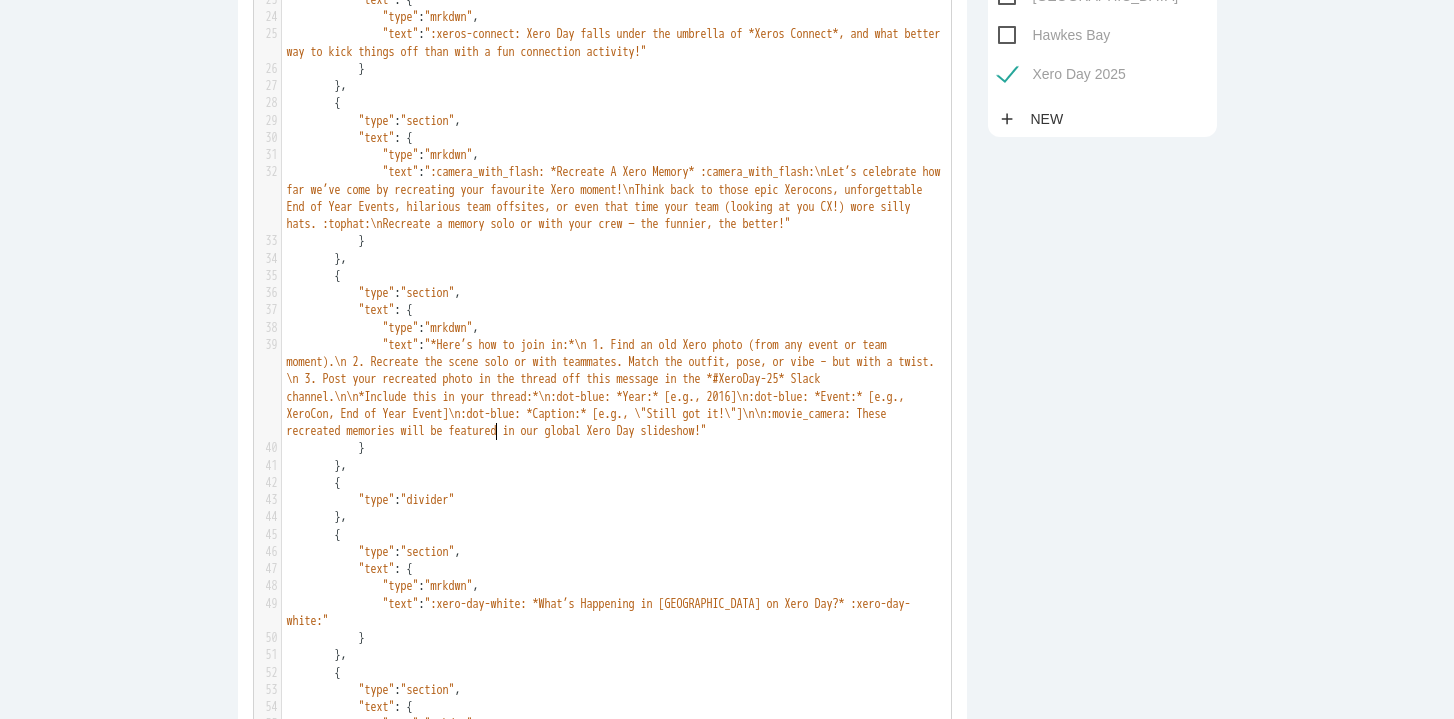 click on ""*Here’s how to join in:*\n 1. Find an old Xero photo (from any event or team moment).\n 2. Recreate the scene solo or with teammates. Match the outfit, pose, or vibe – but with a twist. \n 3. Post your recreated photo in the thread off this message in the *#XeroDay-25* Slack channel.\n\n*Include this in your thread:*\n:dot-blue: *Year:* [e.g., 2016]\n:dot-blue: *Event:* [e.g., XeroCon, End of Year Event]\n:dot-blue: *Caption:* [e.g., \"Still got it!\"]\n\n:movie_camera: These recreated memories will be featured in our global Xero Day slideshow!"" at bounding box center [614, 388] 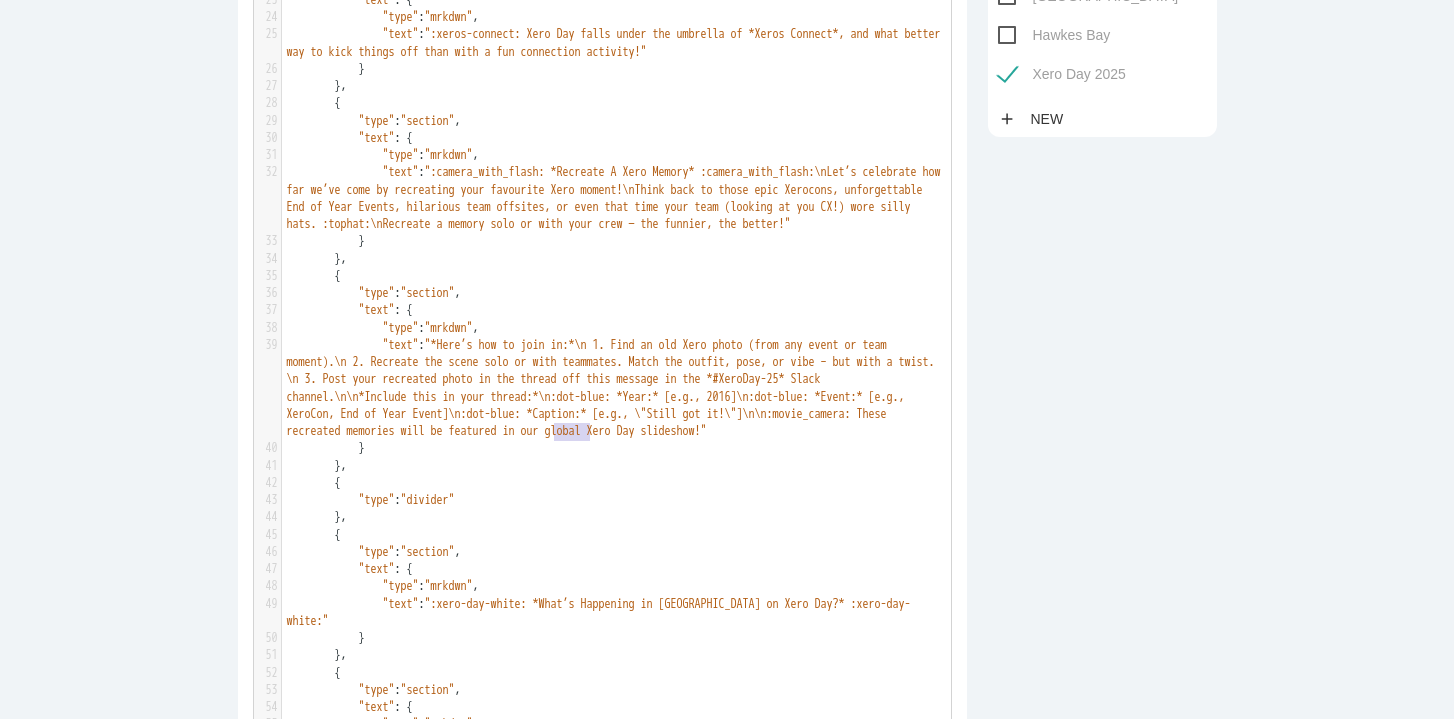 type on "Post your recreated photo in the thread off this message in the *#XeroDay-25* Slack channel" 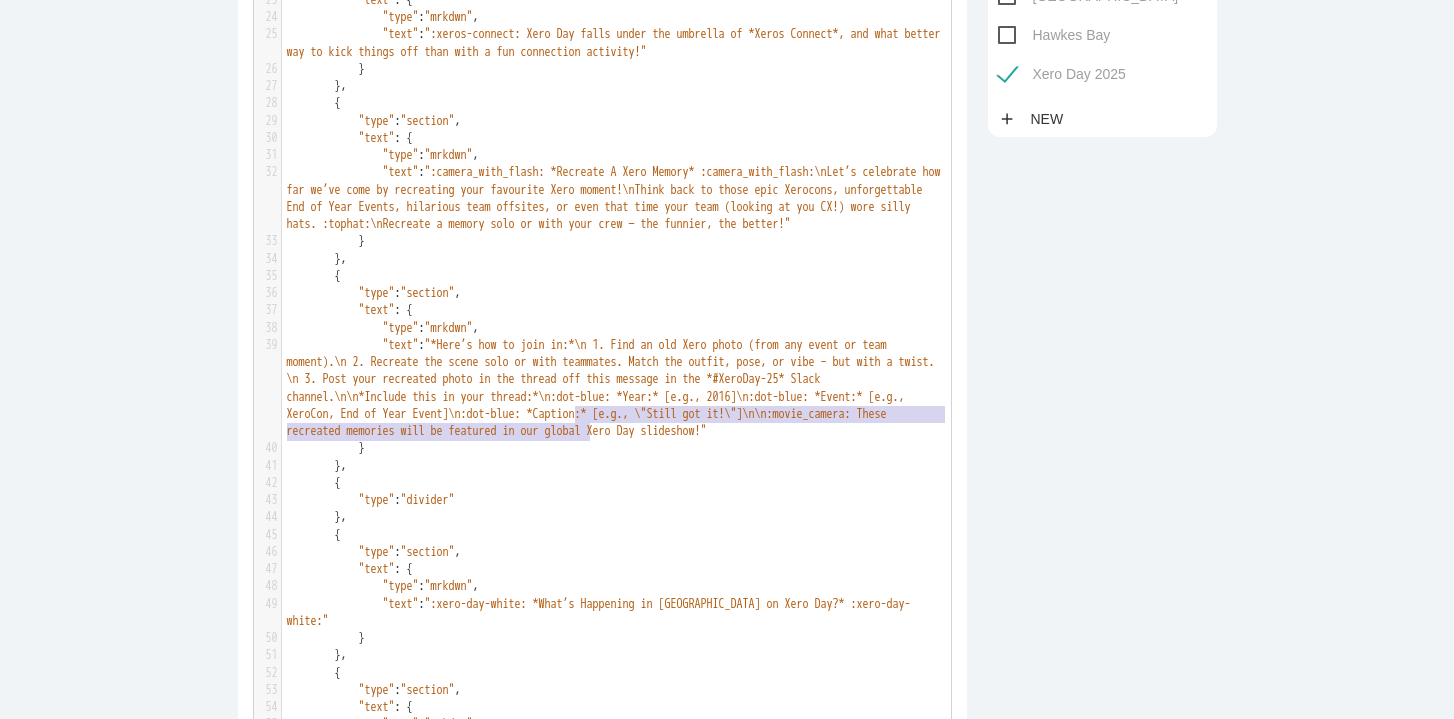 drag, startPoint x: 591, startPoint y: 430, endPoint x: 575, endPoint y: 418, distance: 20 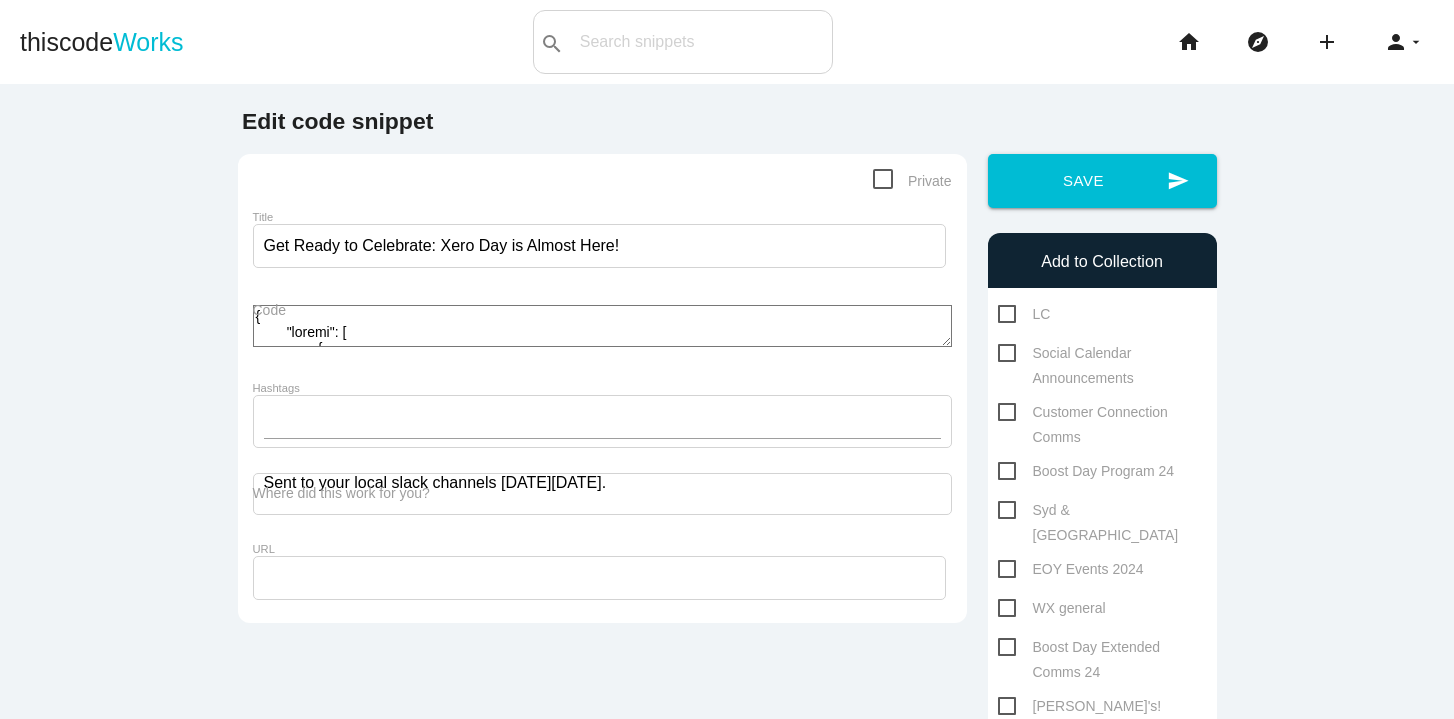 scroll, scrollTop: 0, scrollLeft: 0, axis: both 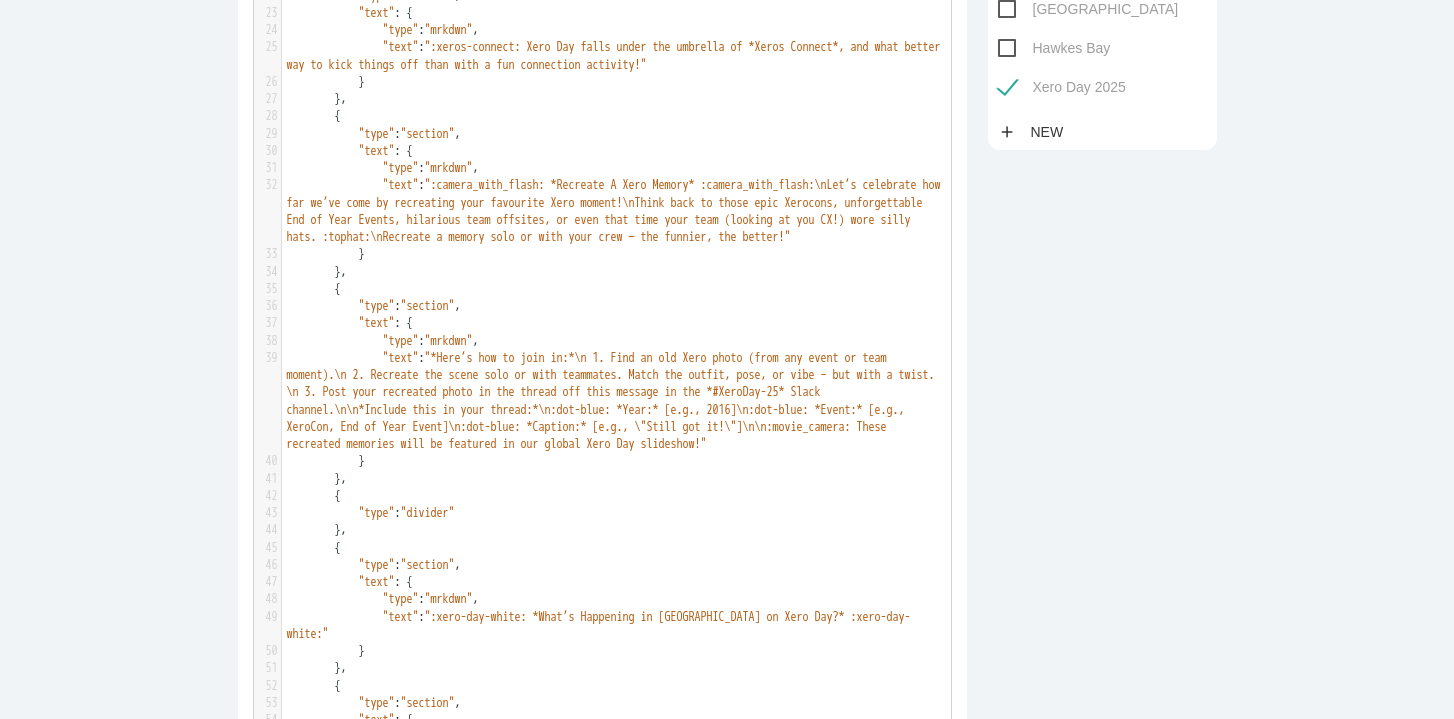 click on ""*Here’s how to join in:*\n 1. Find an old Xero photo (from any event or team moment).\n 2. Recreate the scene solo or with teammates. Match the outfit, pose, or vibe – but with a twist. \n 3. Post your recreated photo in the thread off this message in the *#XeroDay-25* Slack channel.\n\n*Include this in your thread:*\n:dot-blue: *Year:* [e.g., 2016]\n:dot-blue: *Event:* [e.g., XeroCon, End of Year Event]\n:dot-blue: *Caption:* [e.g., \"Still got it!\"]\n\n:movie_camera: These recreated memories will be featured in our global Xero Day slideshow!"" at bounding box center (614, 401) 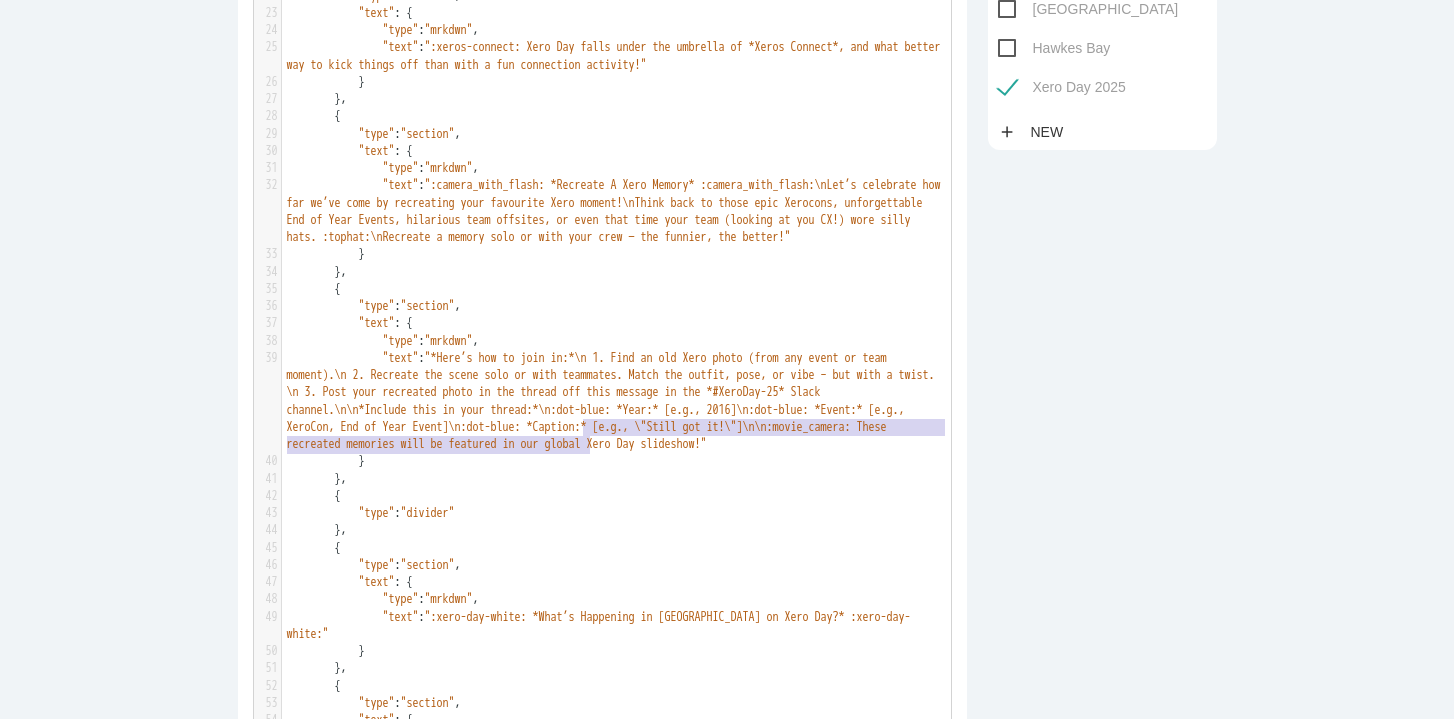 type on "Post your recreated photo in the thread off this message in the *#XeroDay-25* Slack channel" 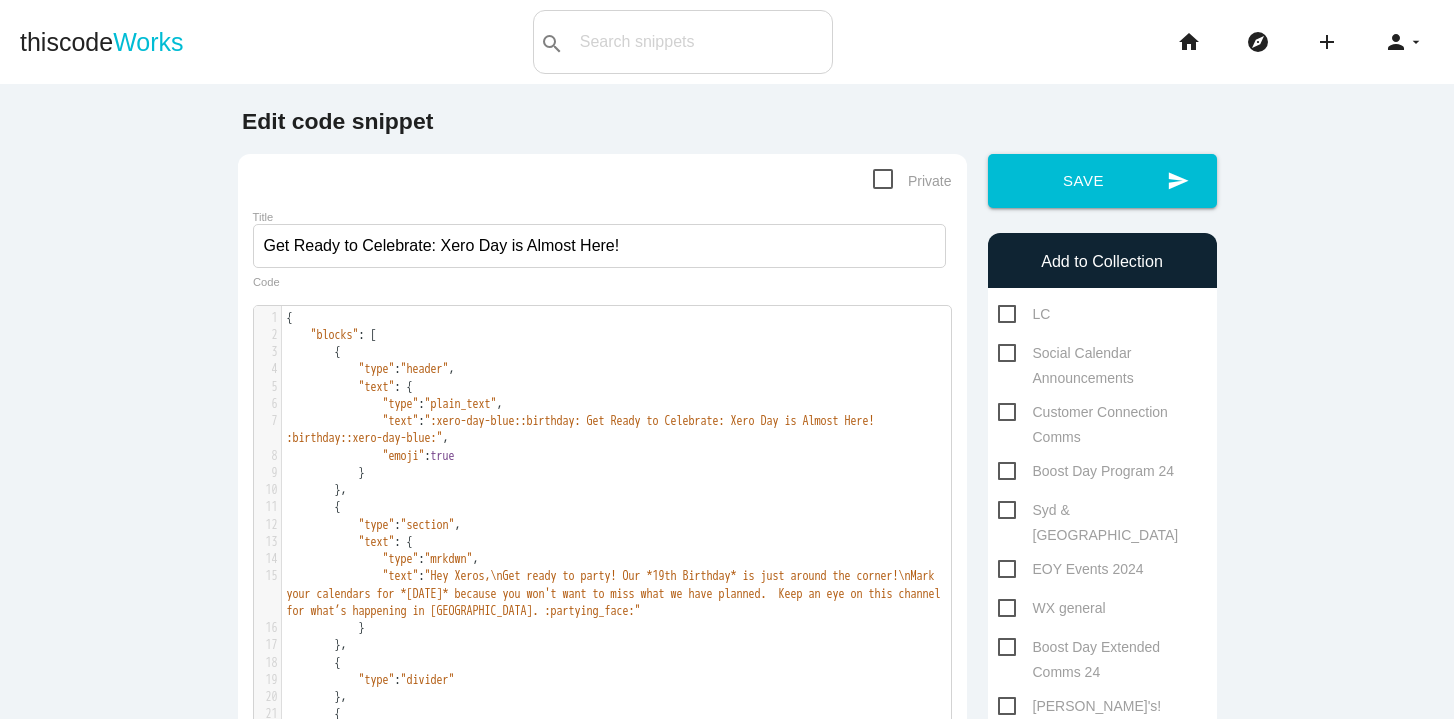 scroll, scrollTop: 0, scrollLeft: 0, axis: both 